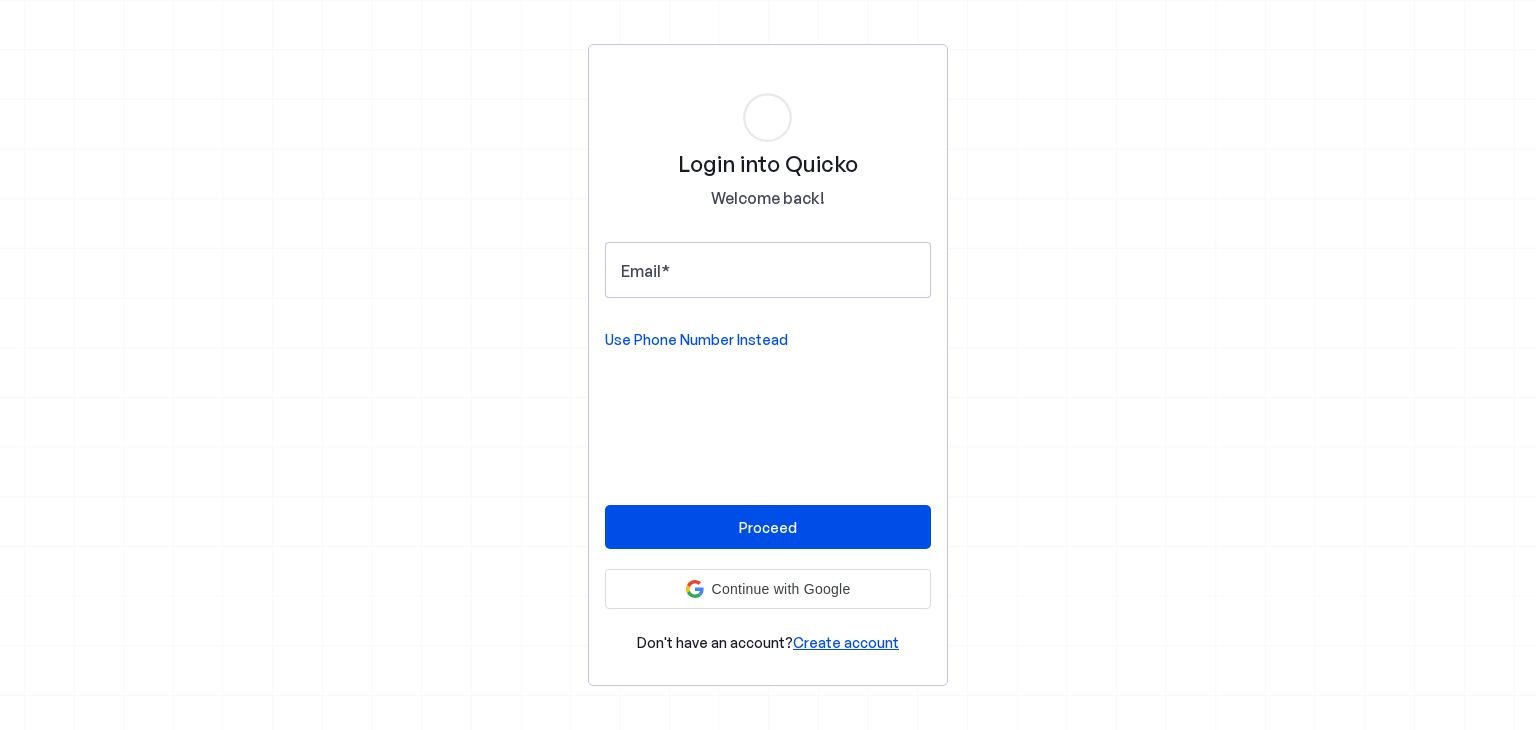 scroll, scrollTop: 0, scrollLeft: 0, axis: both 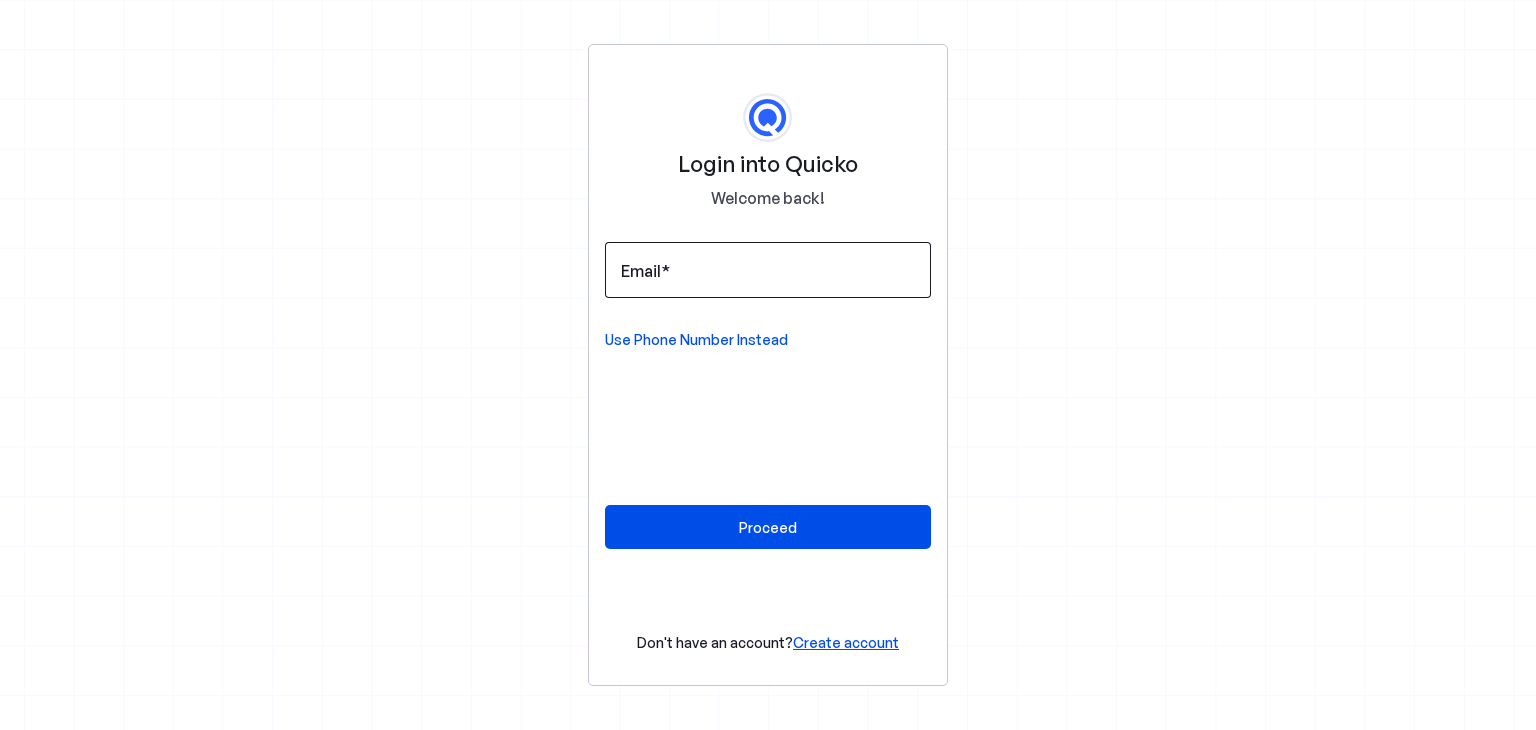 click on "Email" at bounding box center (641, 271) 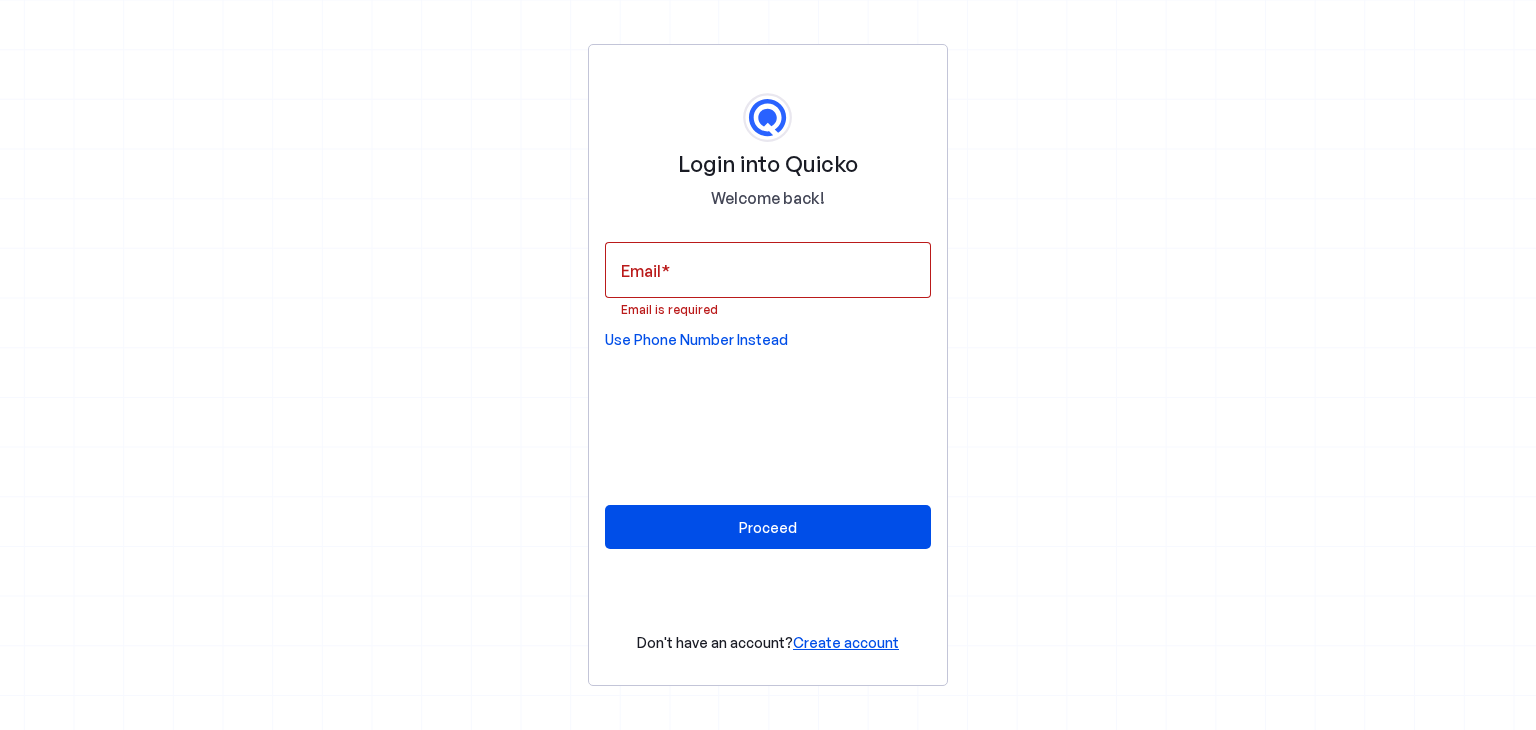 click on "Use Phone Number Instead" at bounding box center (696, 340) 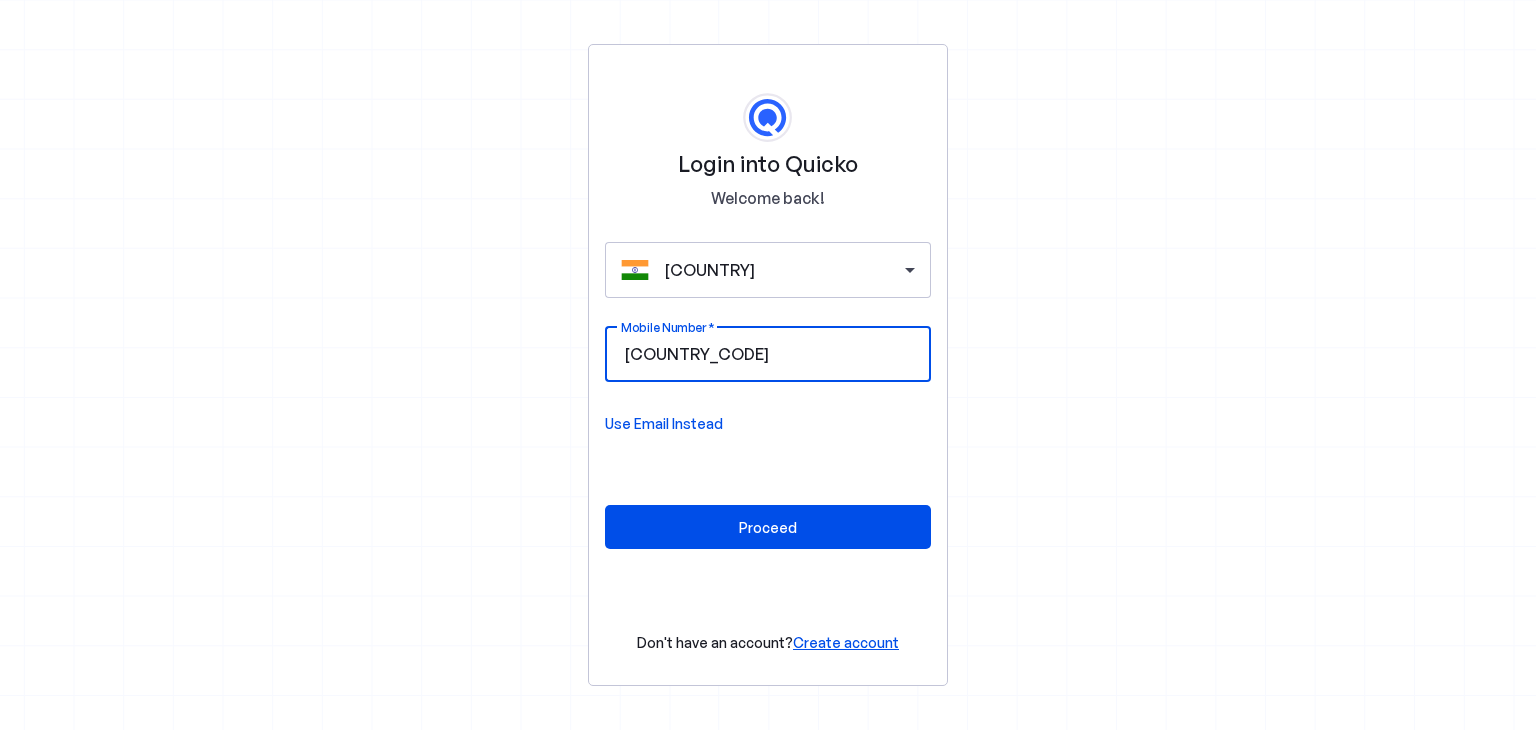 click on "Mobile Number" at bounding box center (844, 354) 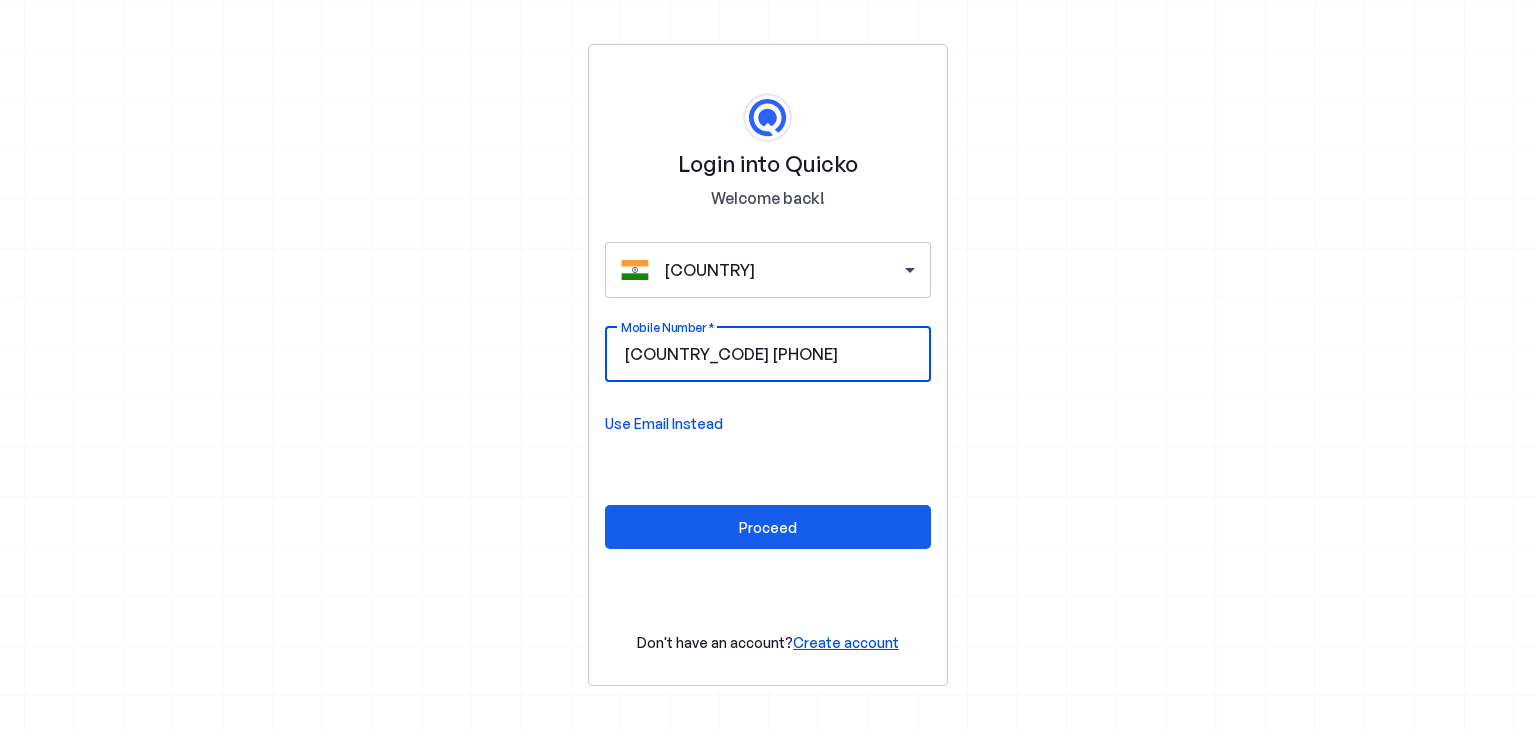 type on "9137395377" 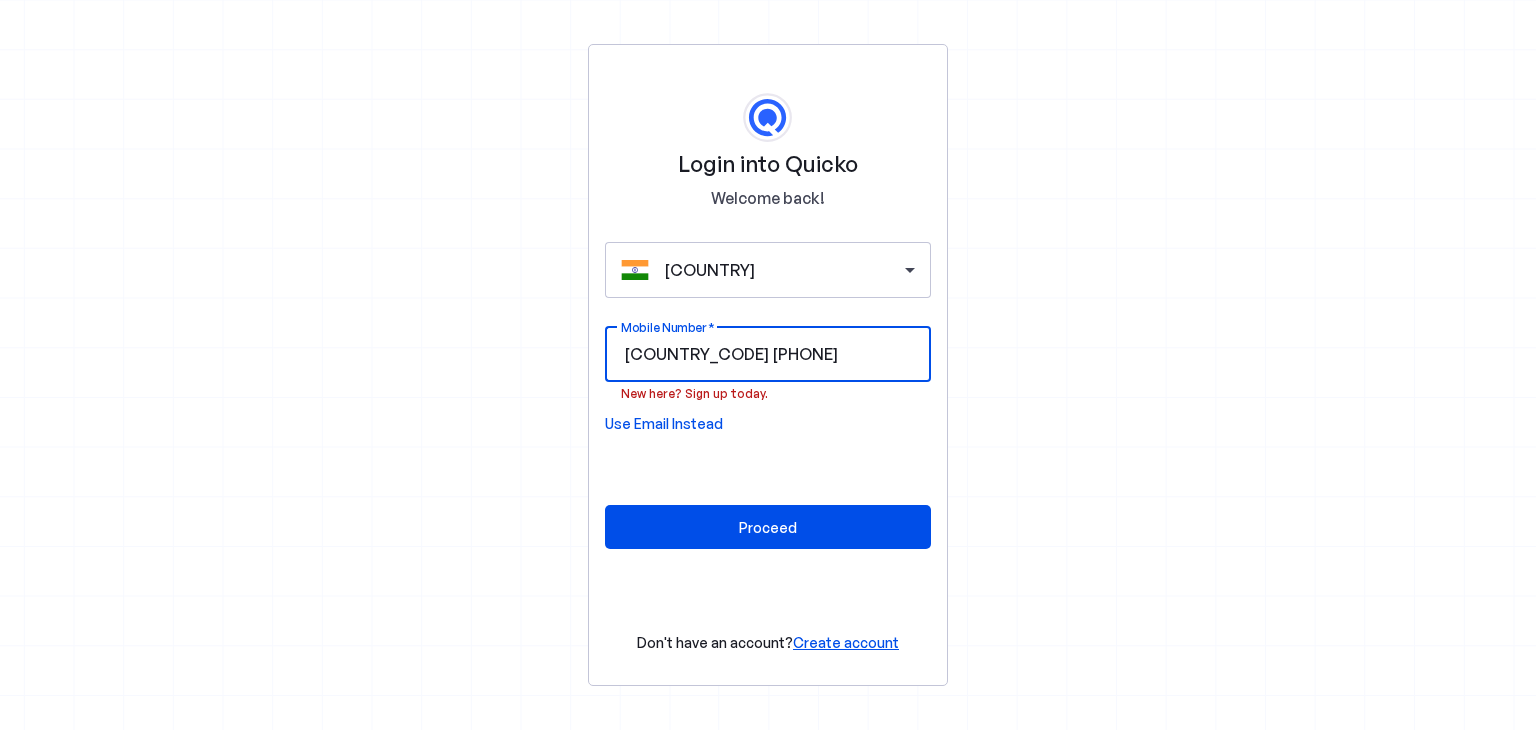 drag, startPoint x: 768, startPoint y: 341, endPoint x: 568, endPoint y: 341, distance: 200 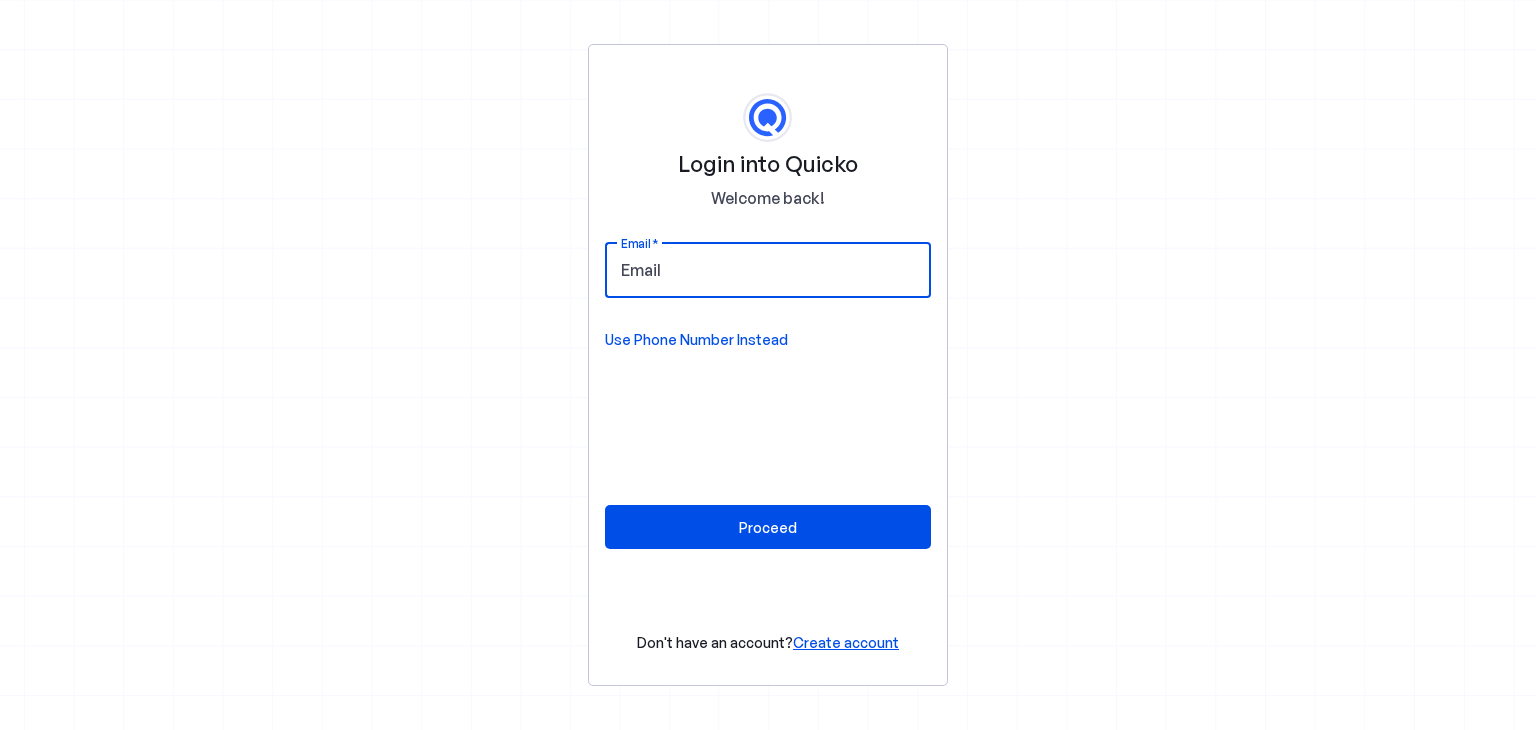 click on "Email" at bounding box center (768, 270) 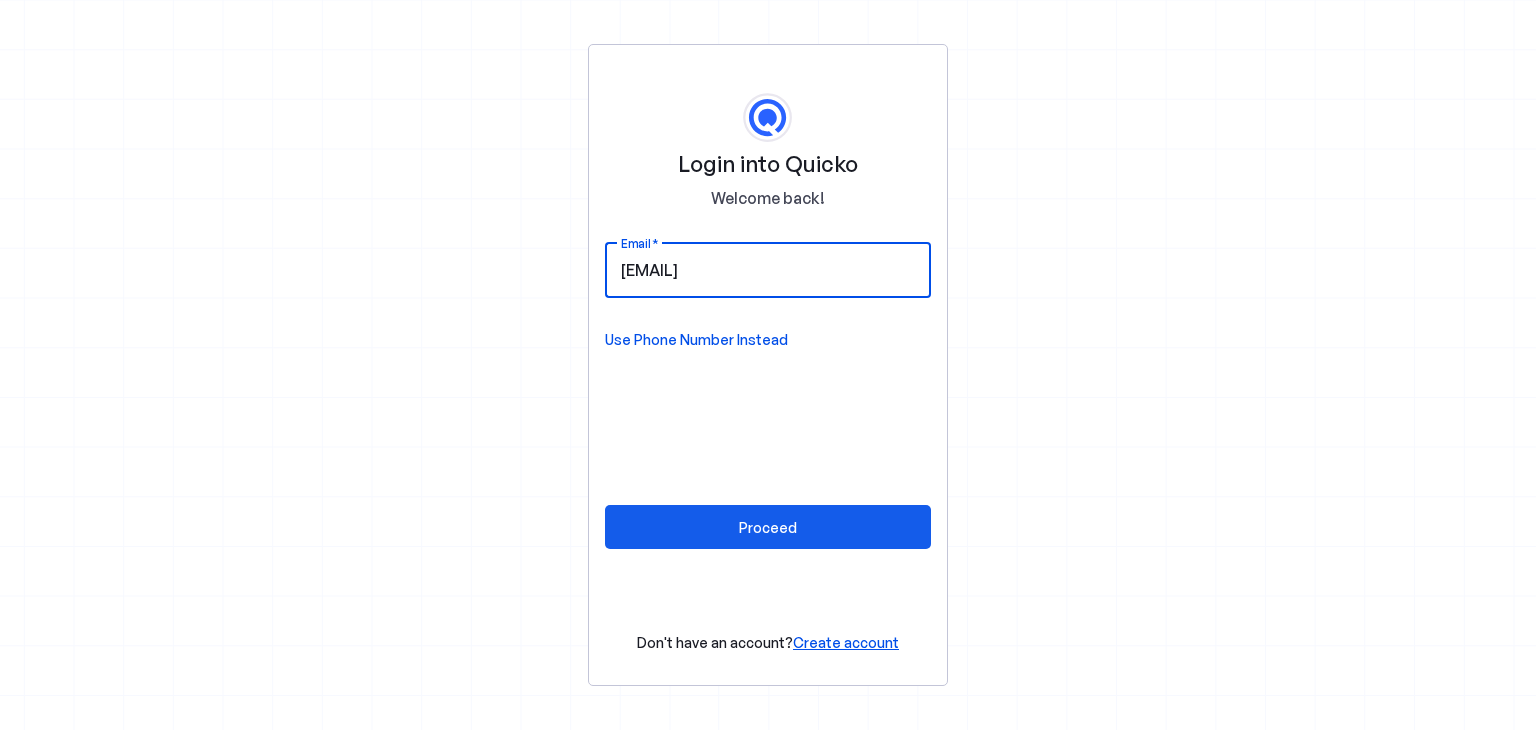 type on "nitinsh30@gmail.com" 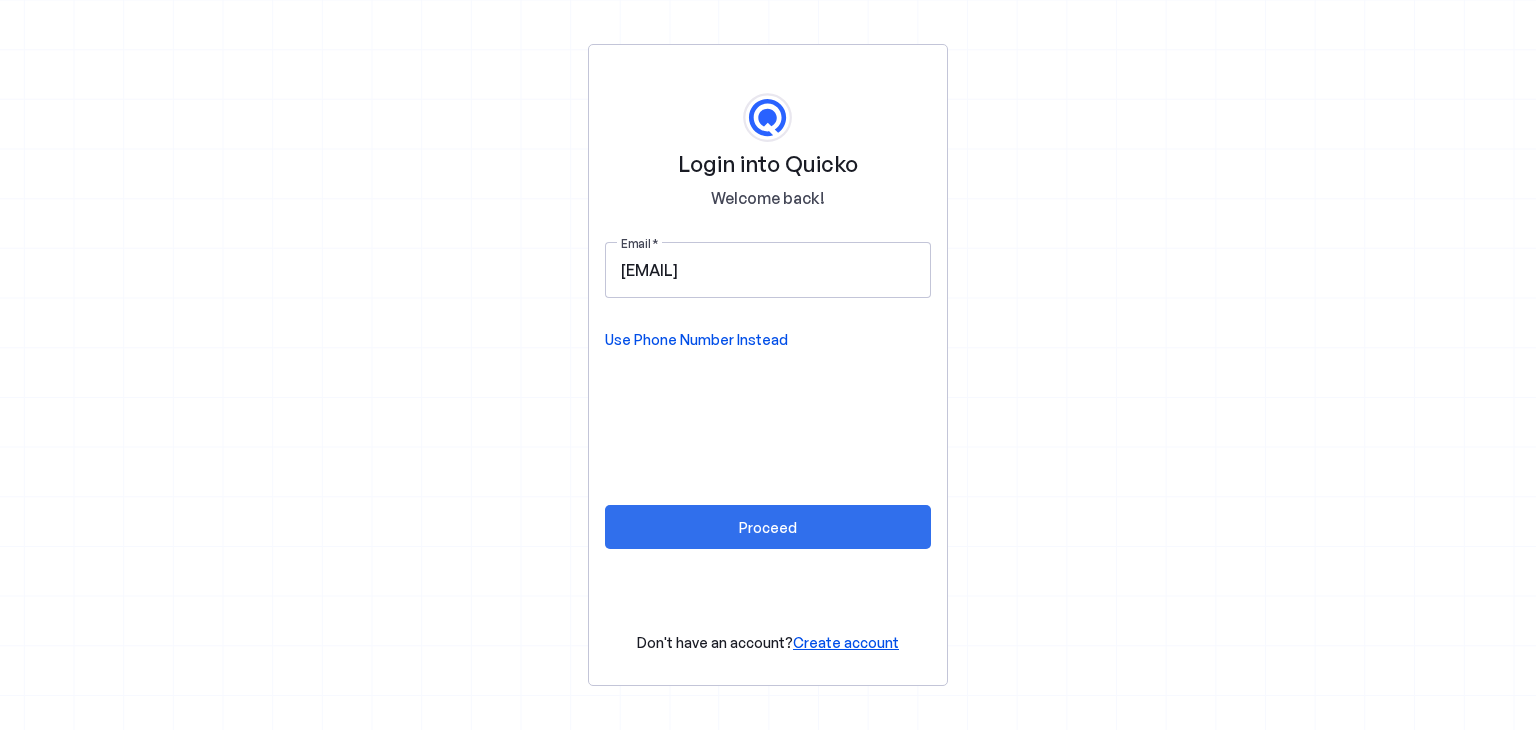 click on "Proceed" at bounding box center (768, 527) 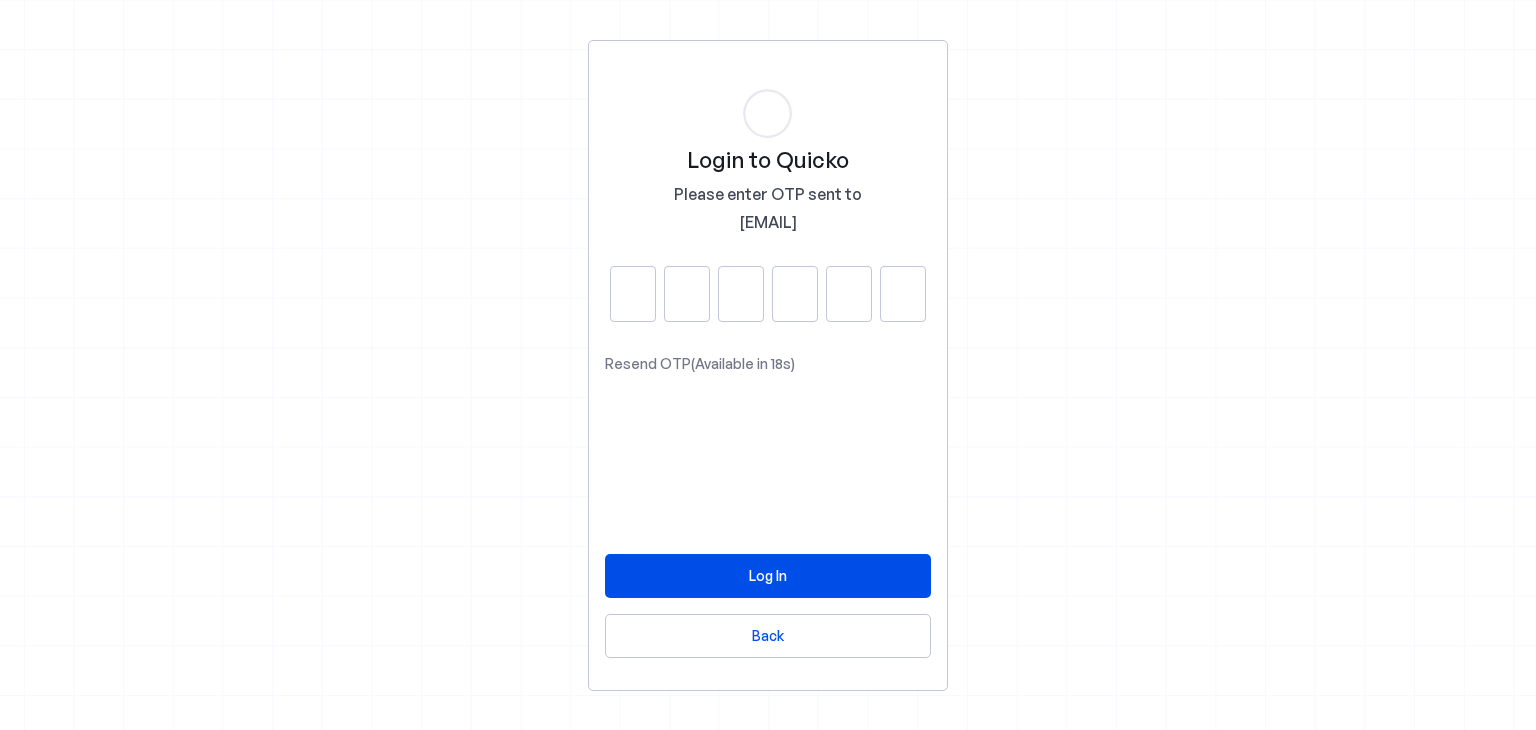 click at bounding box center [633, 294] 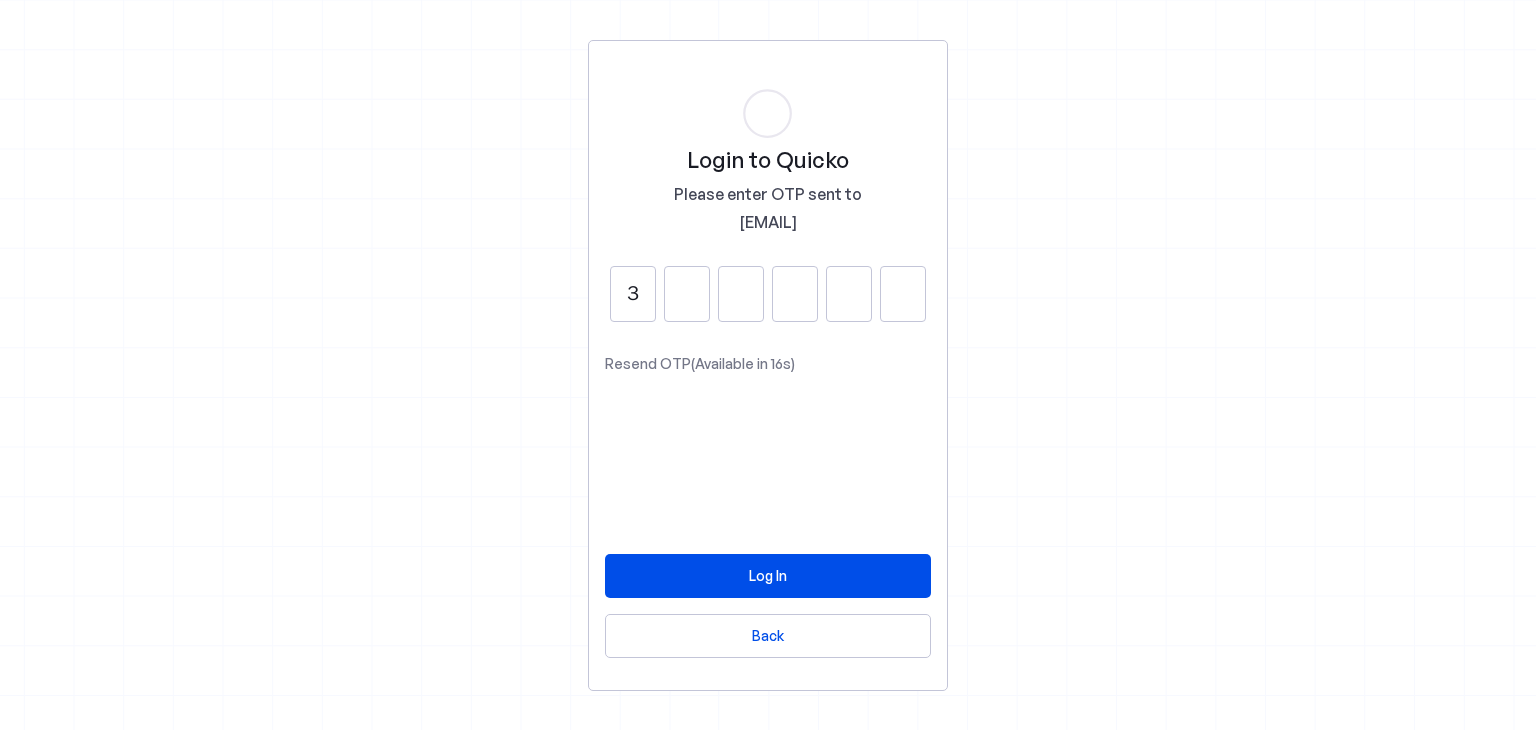 type on "3" 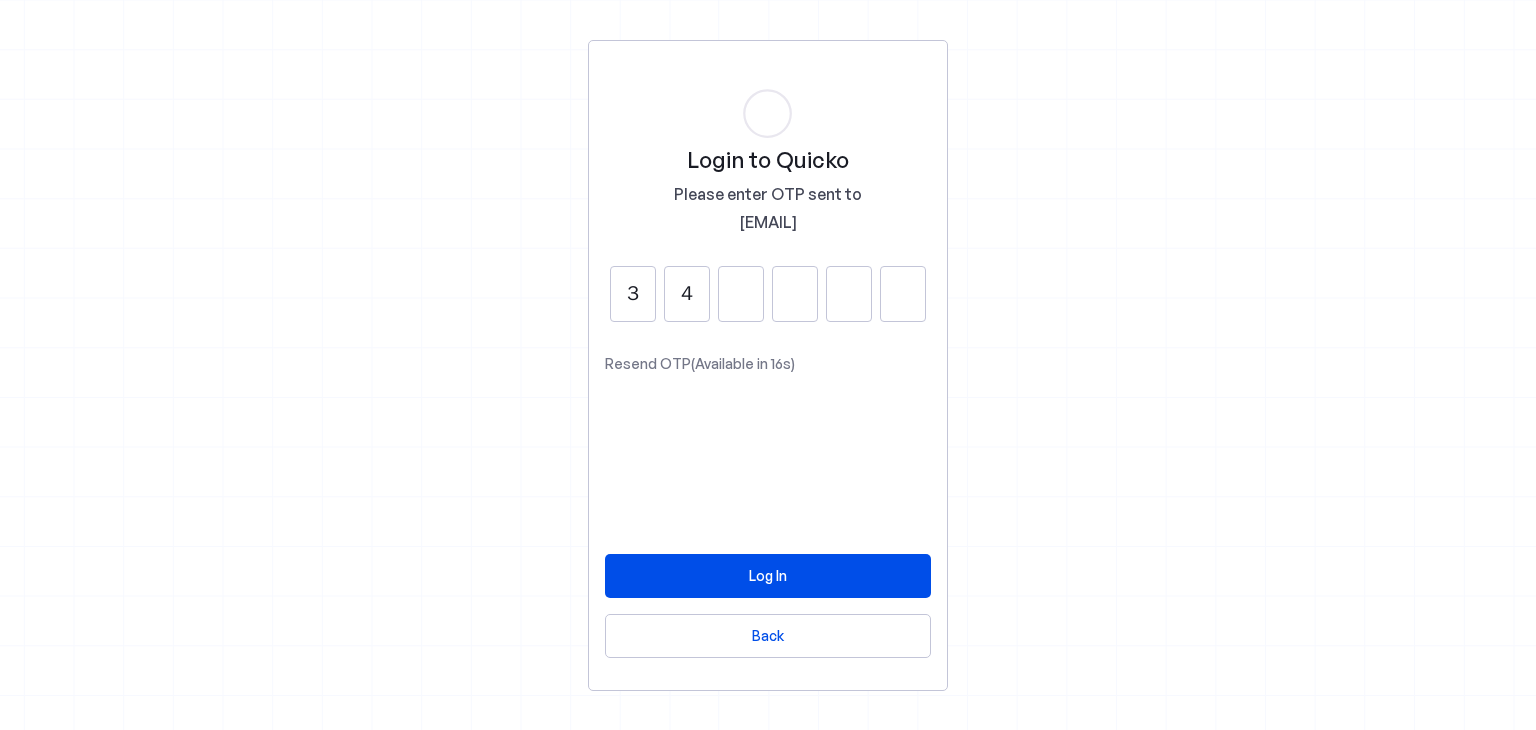 type on "4" 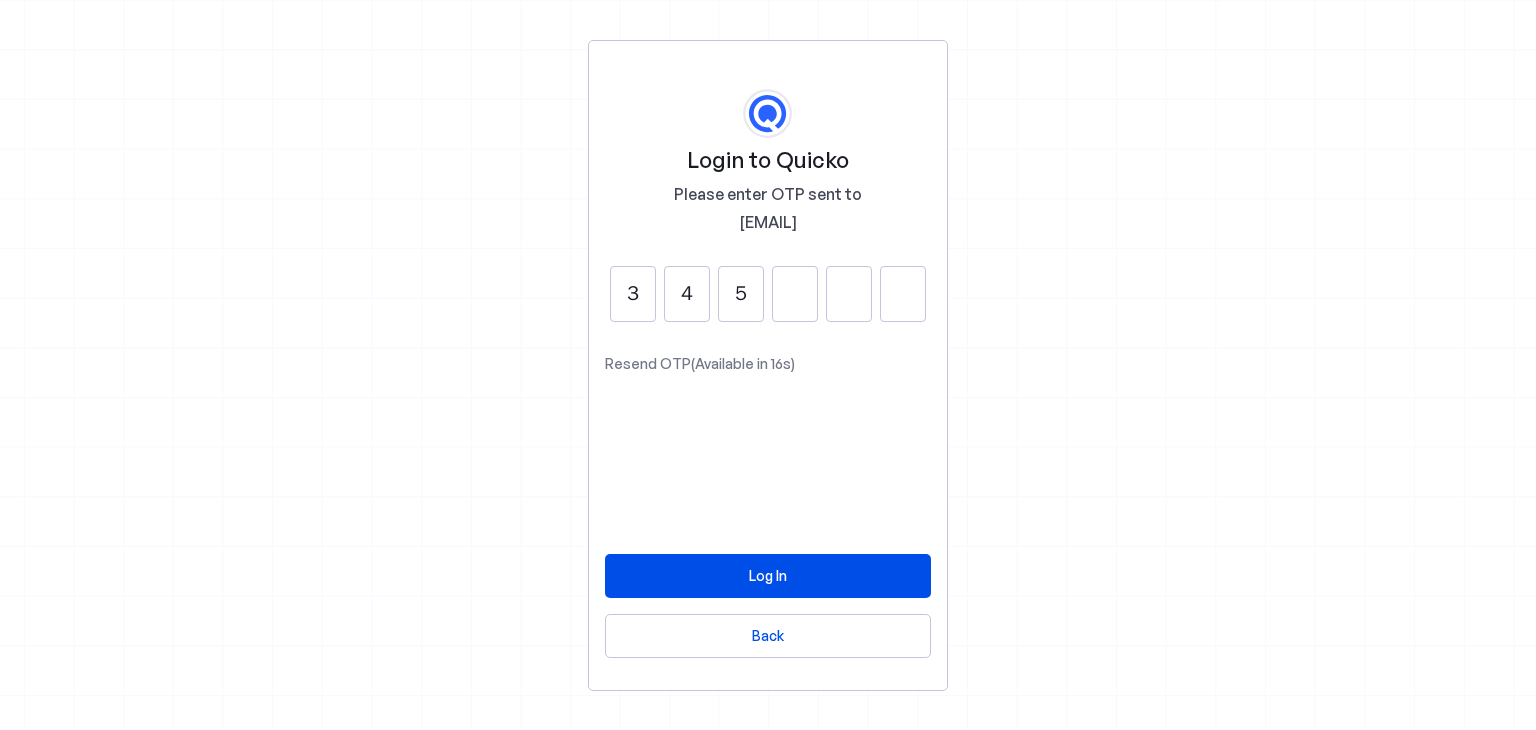 type on "5" 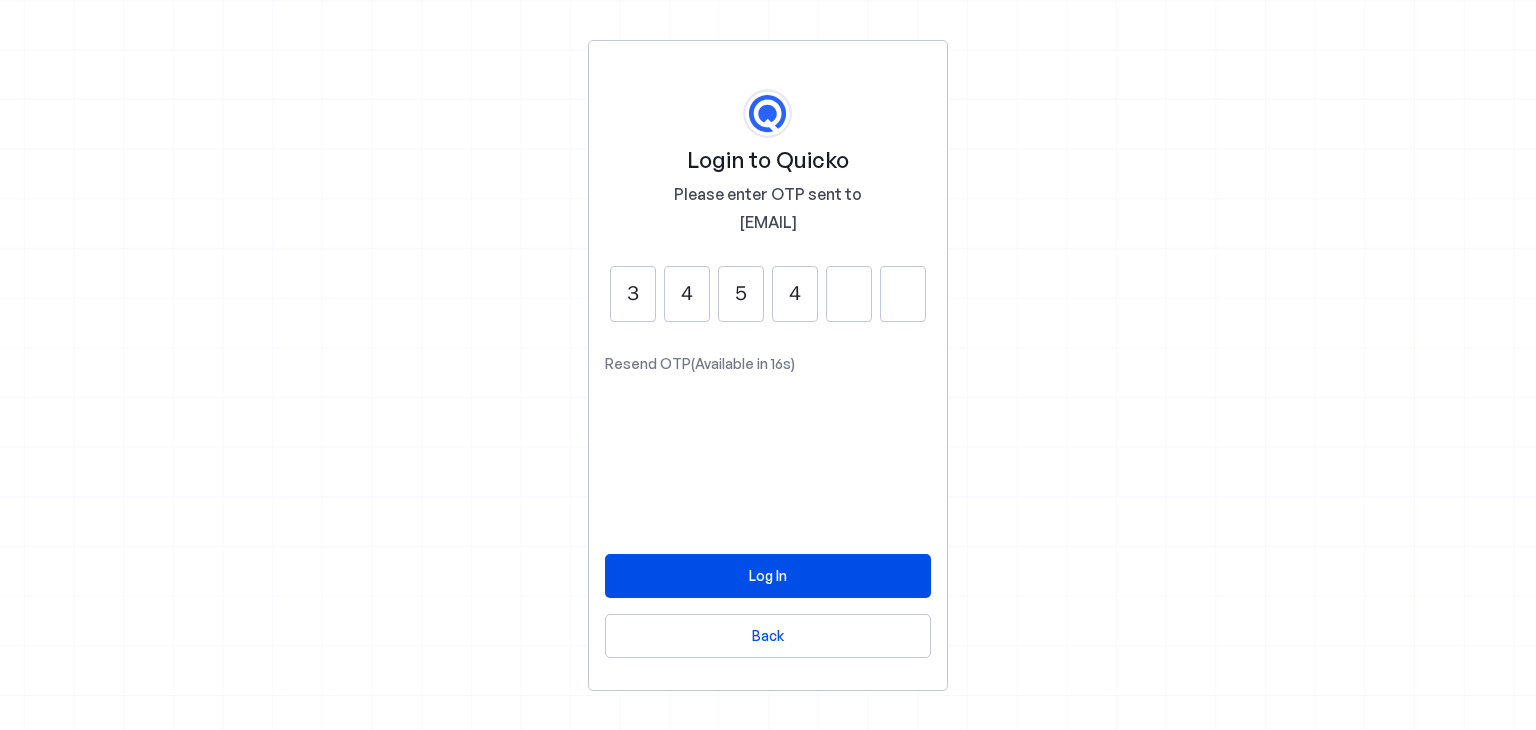 type on "4" 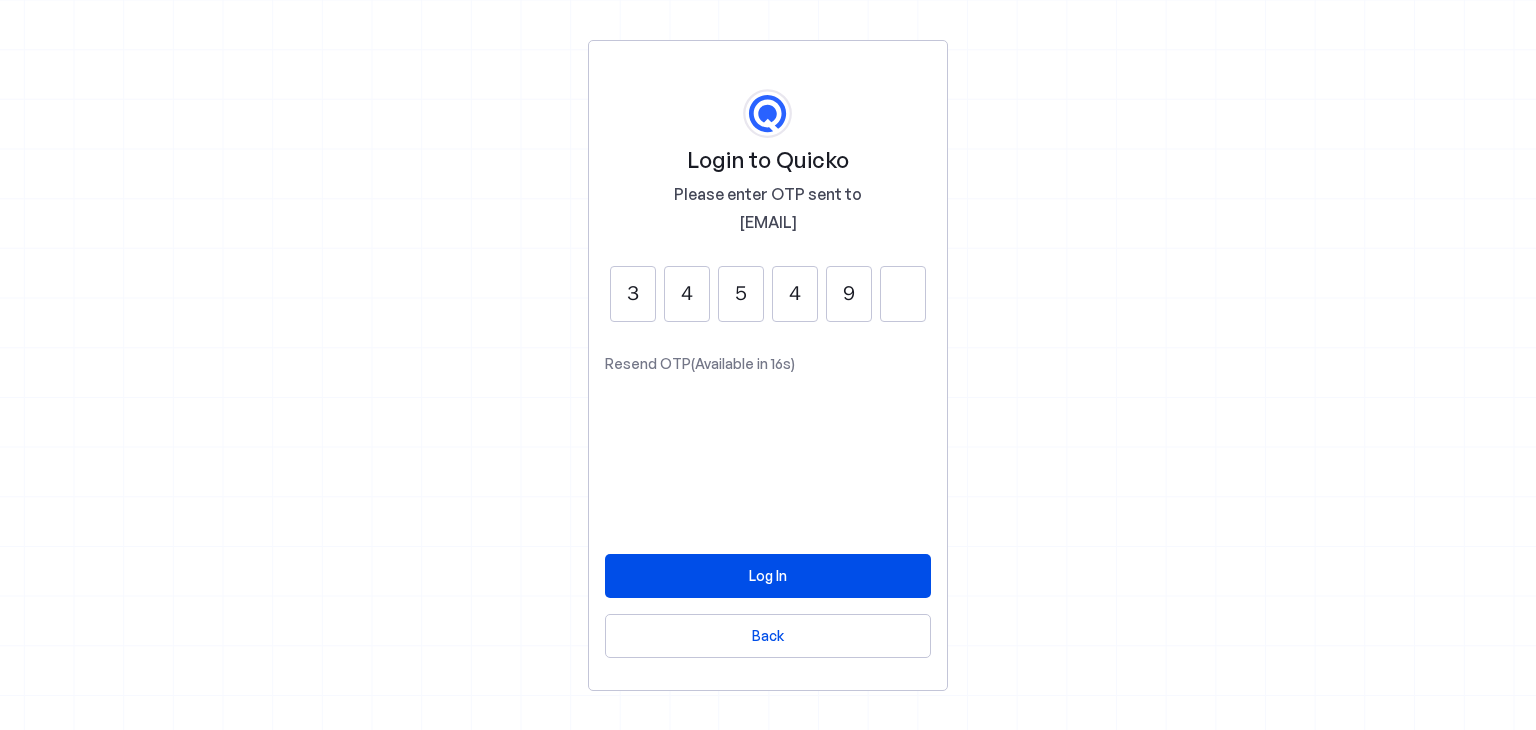 type on "9" 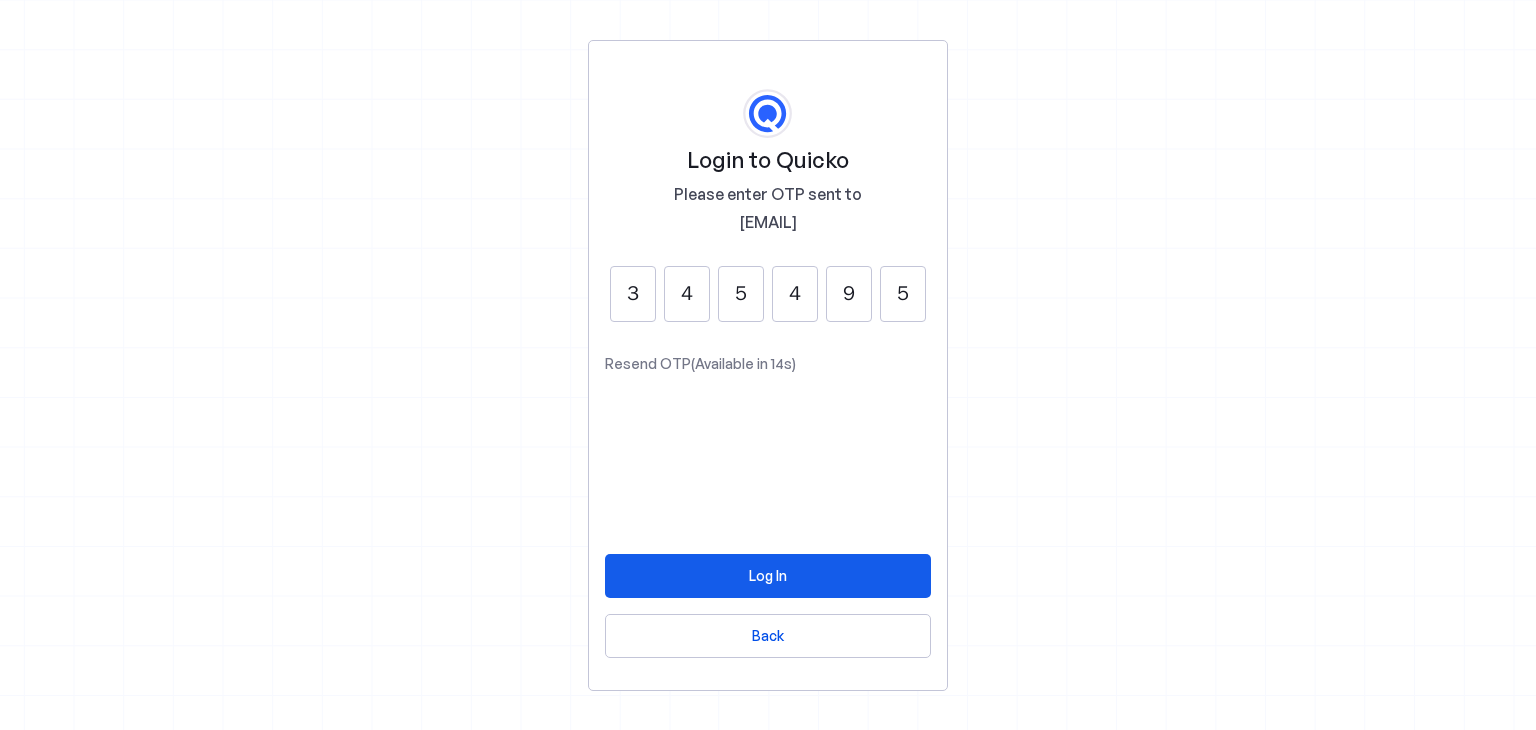 type on "5" 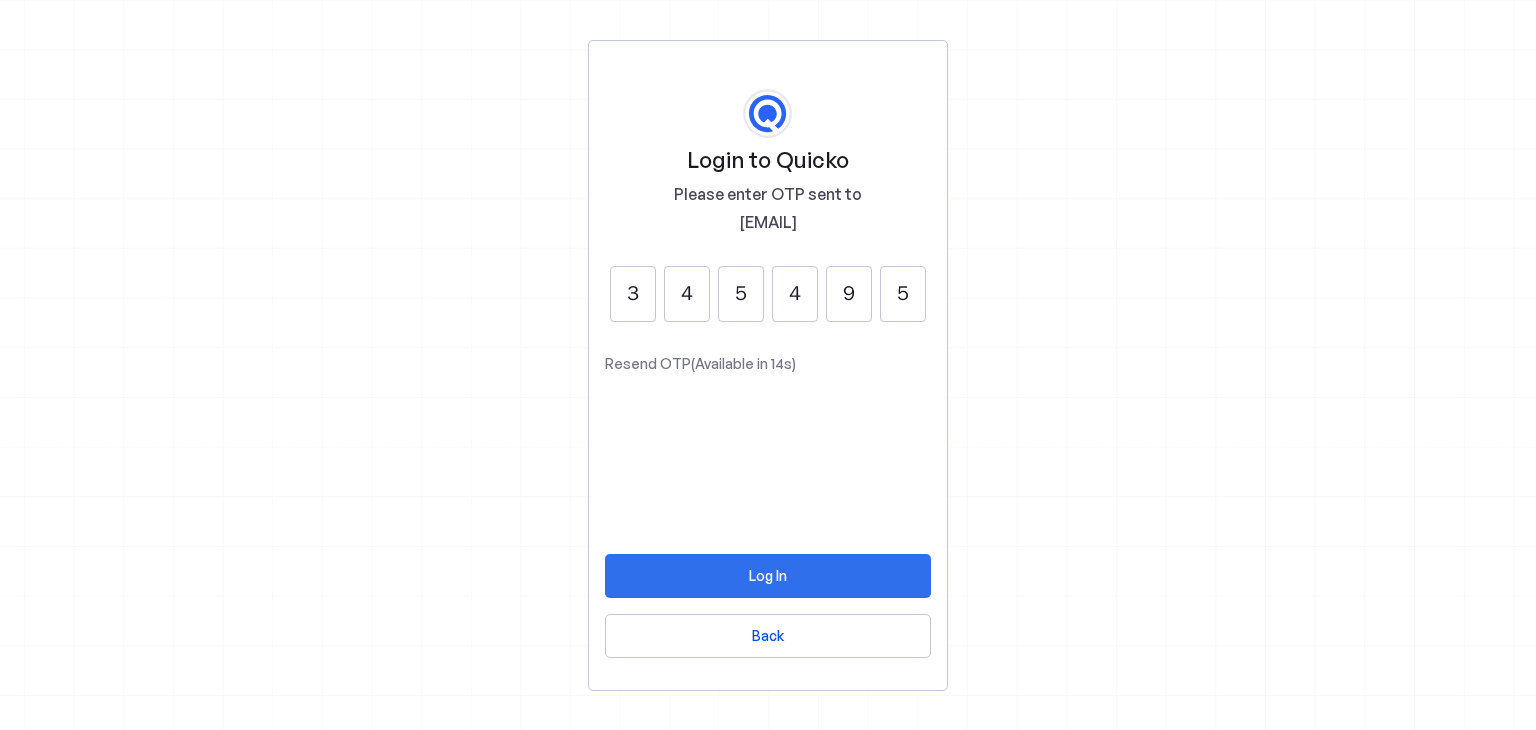click at bounding box center (768, 576) 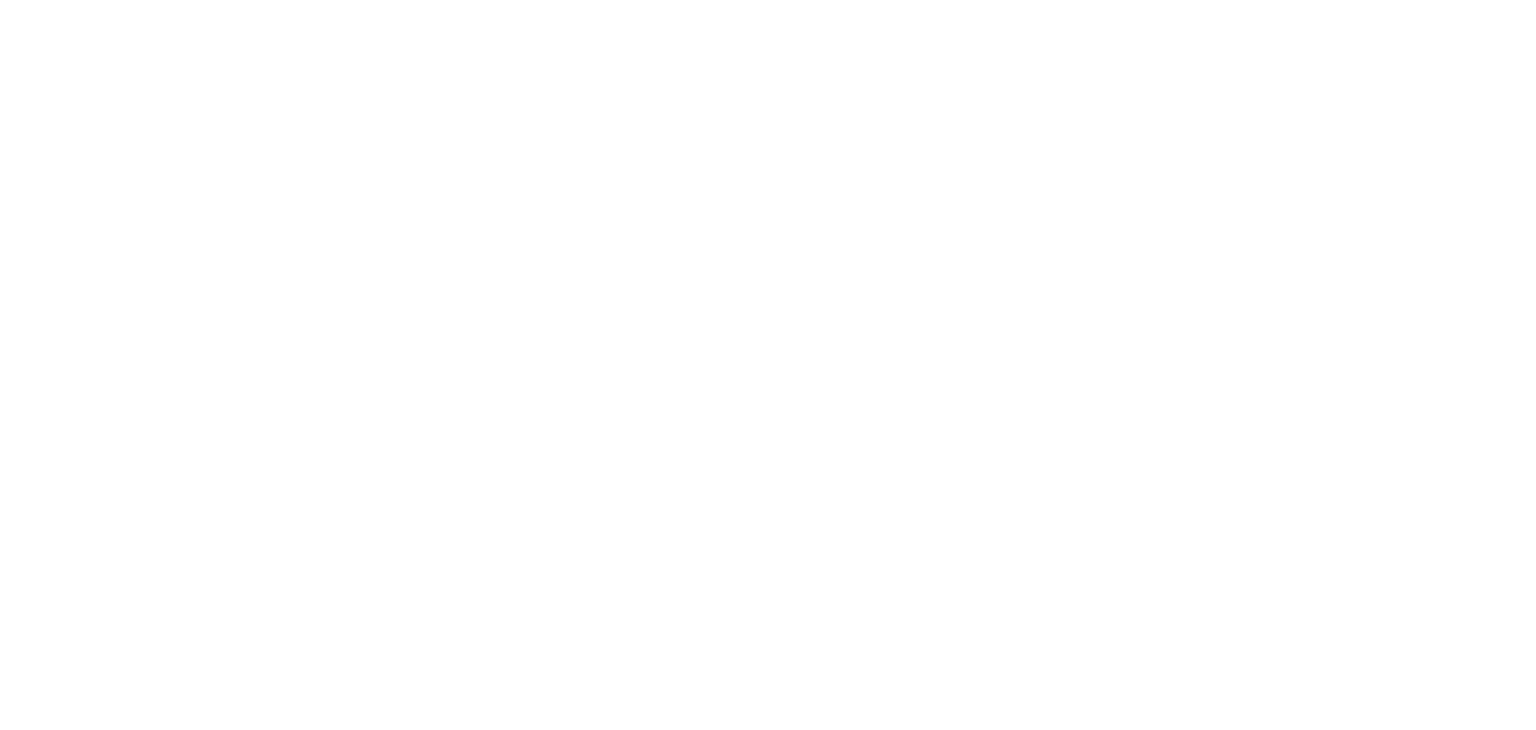 scroll, scrollTop: 0, scrollLeft: 0, axis: both 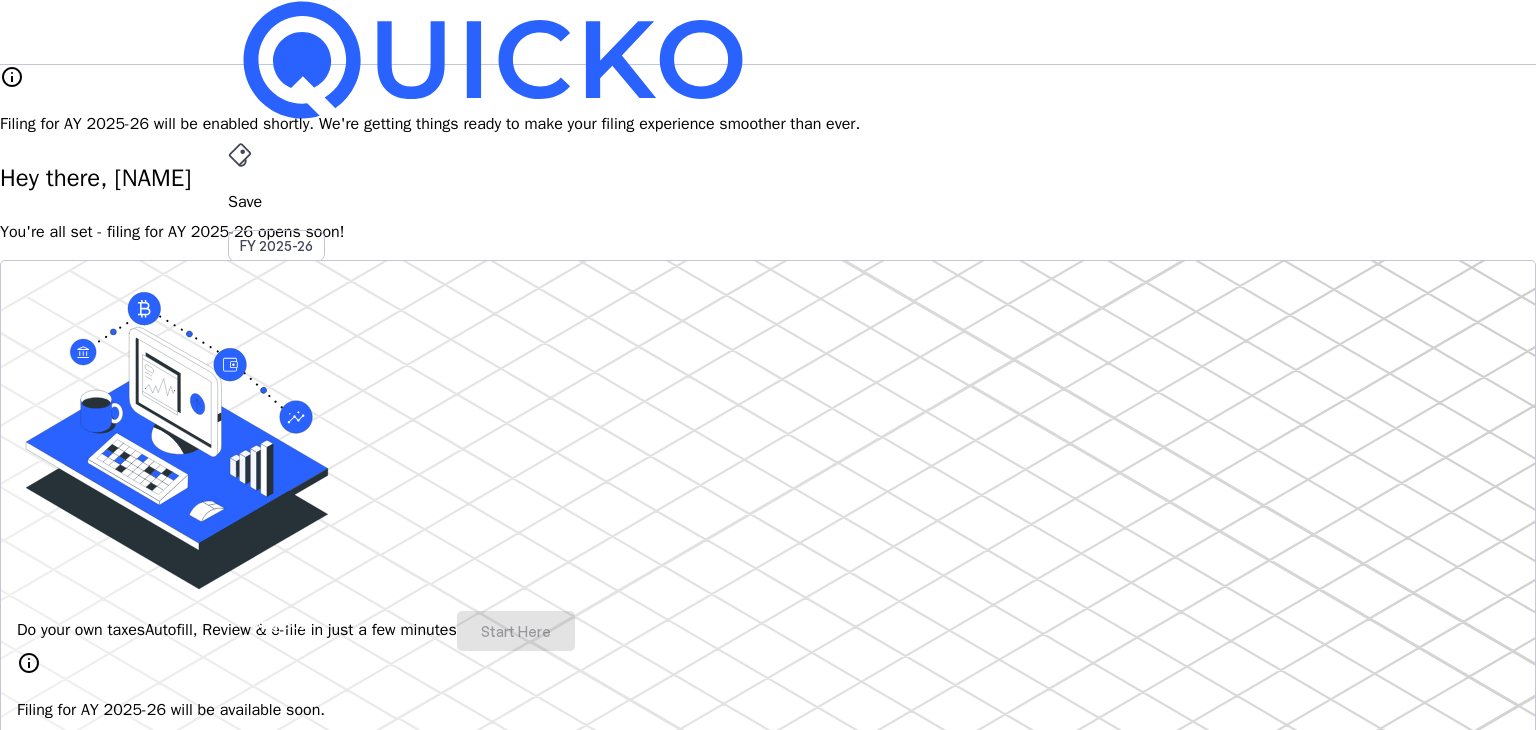 click on "Do your own taxes   Autofill, Review & e-file in just a few minutes   Start Here" at bounding box center [768, 631] 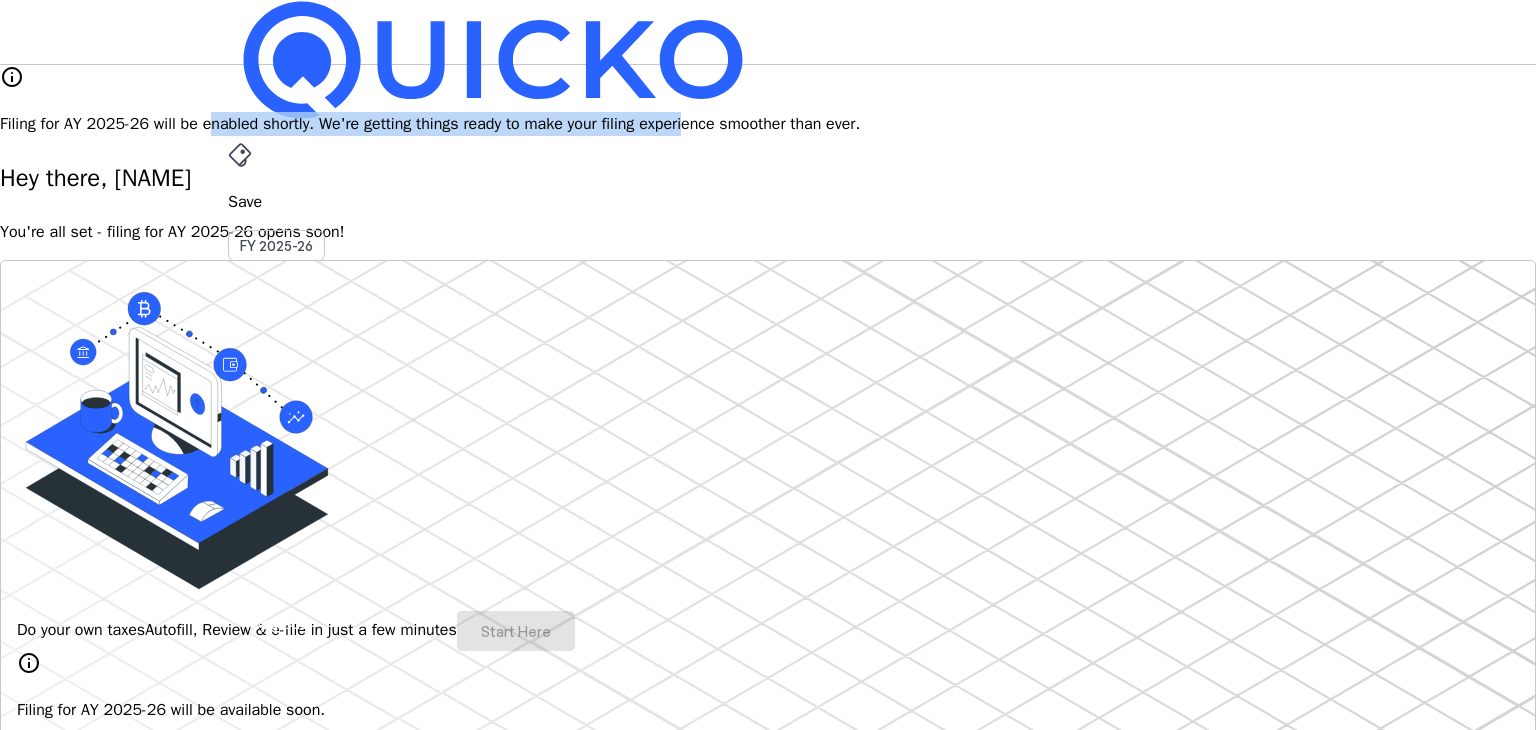 drag, startPoint x: 574, startPoint y: 102, endPoint x: 1007, endPoint y: 109, distance: 433.05658 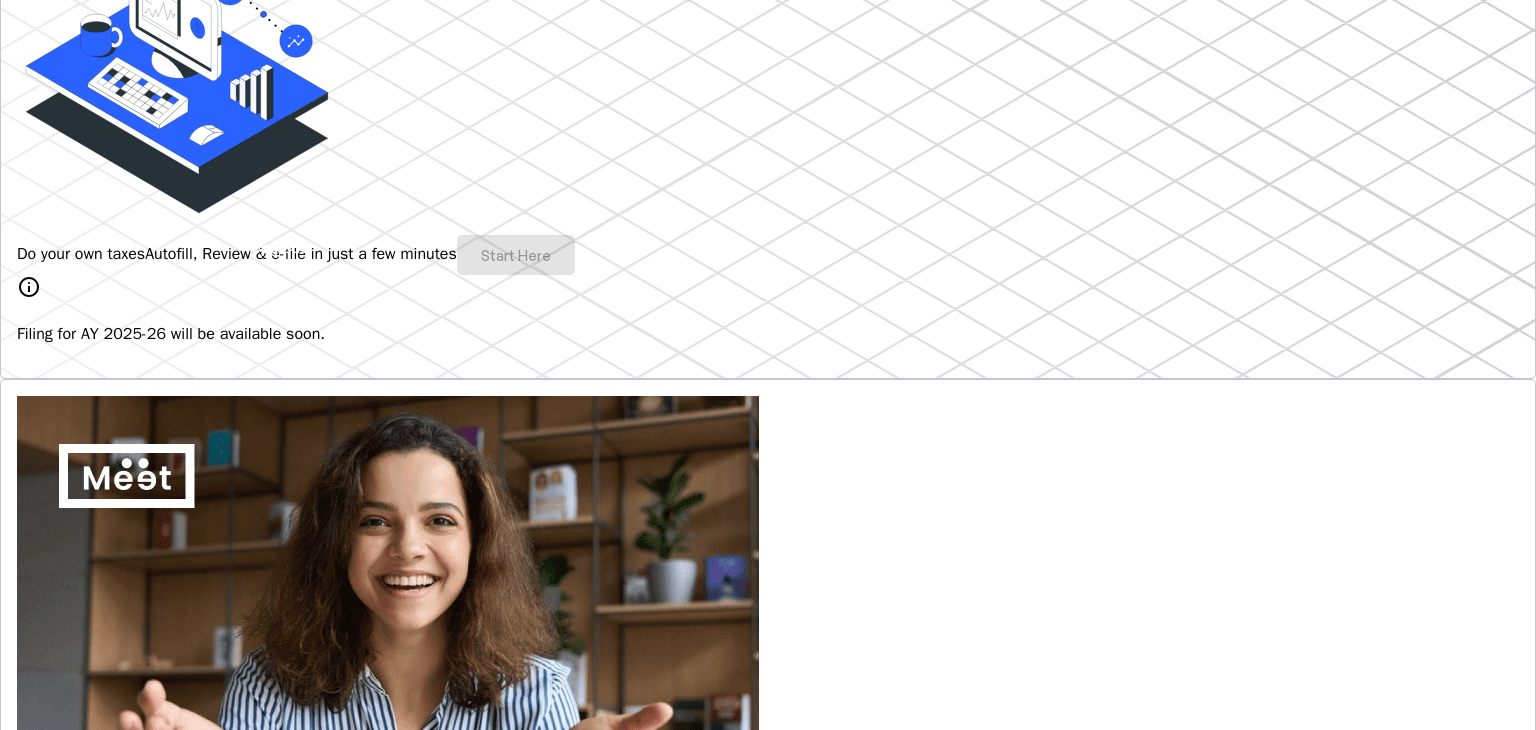 scroll, scrollTop: 0, scrollLeft: 0, axis: both 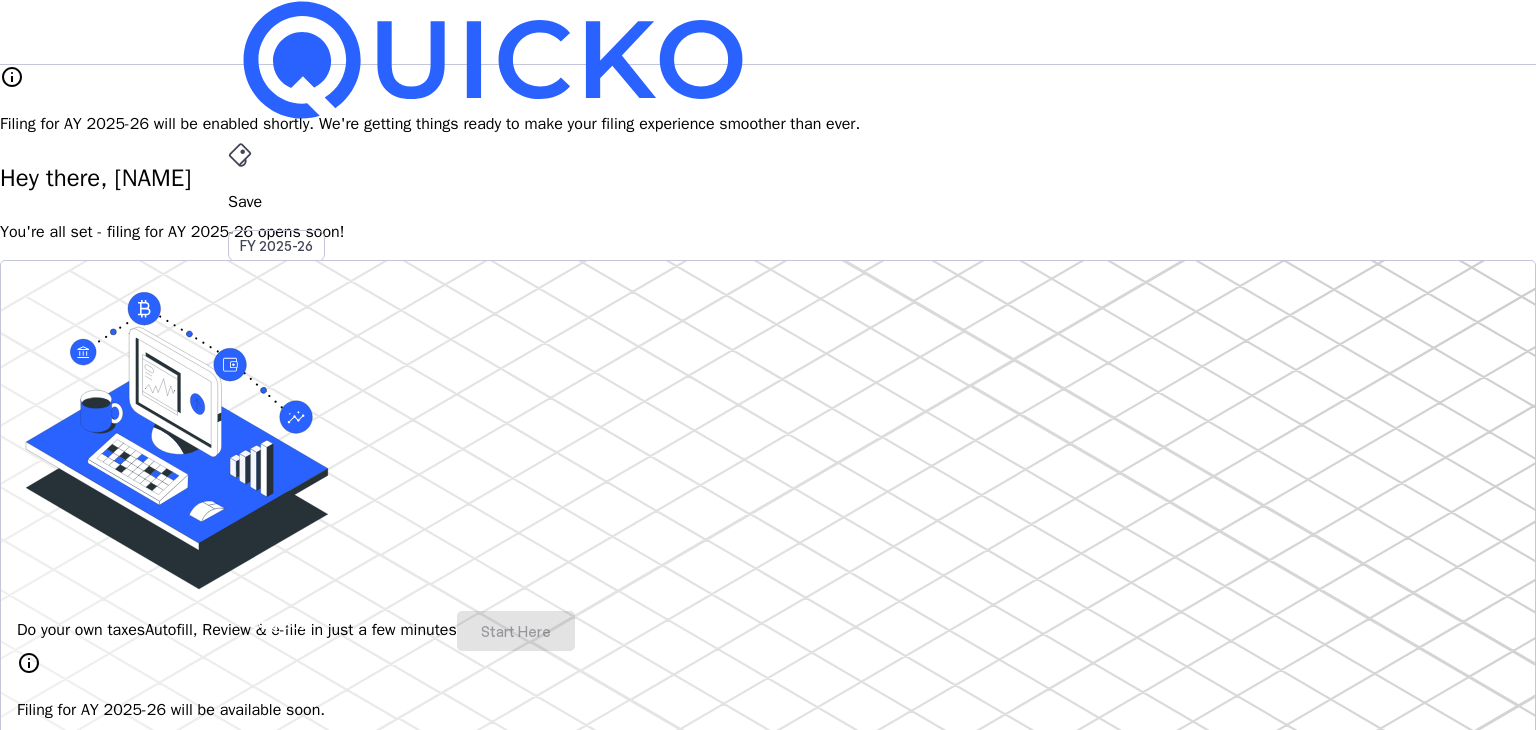 click on "NS" at bounding box center (244, 587) 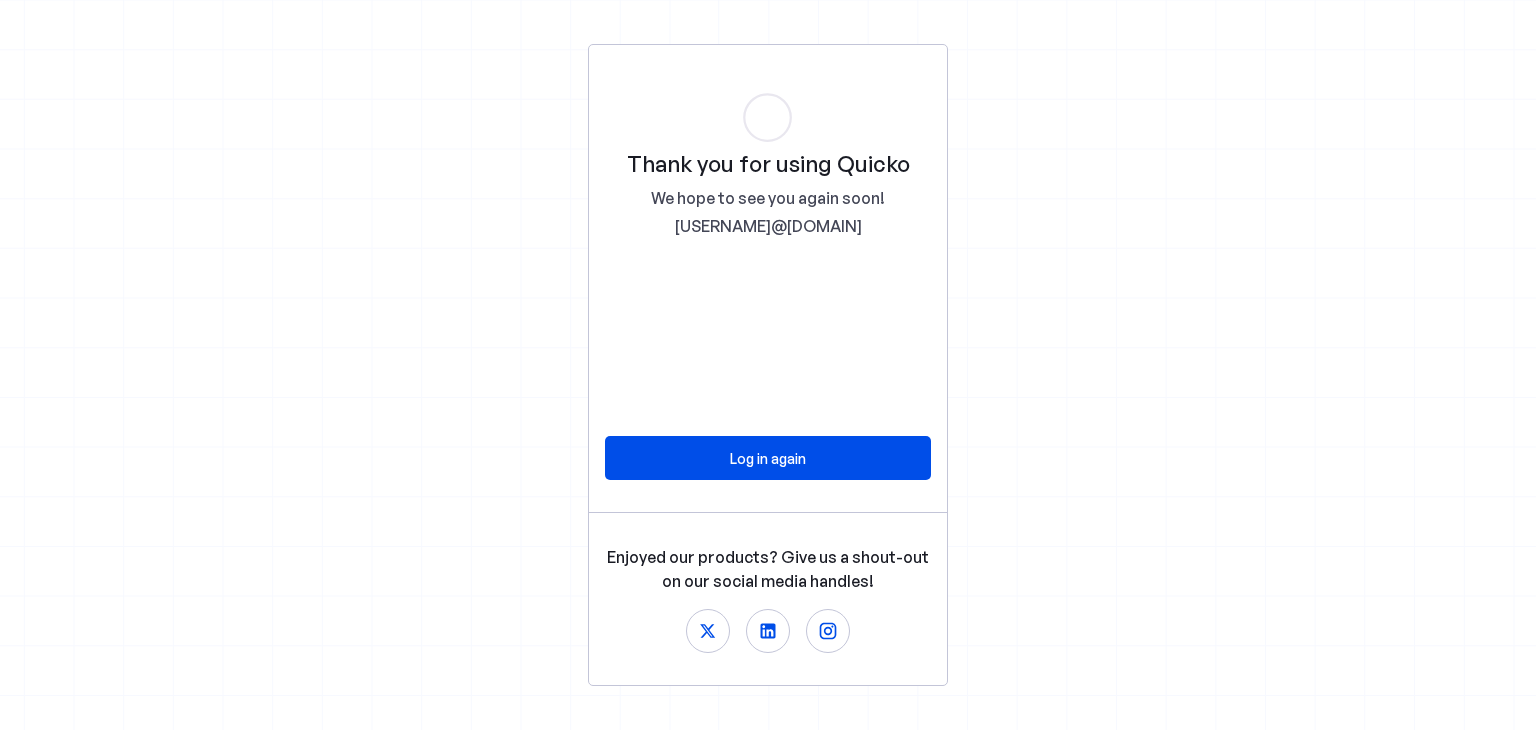 scroll, scrollTop: 0, scrollLeft: 0, axis: both 